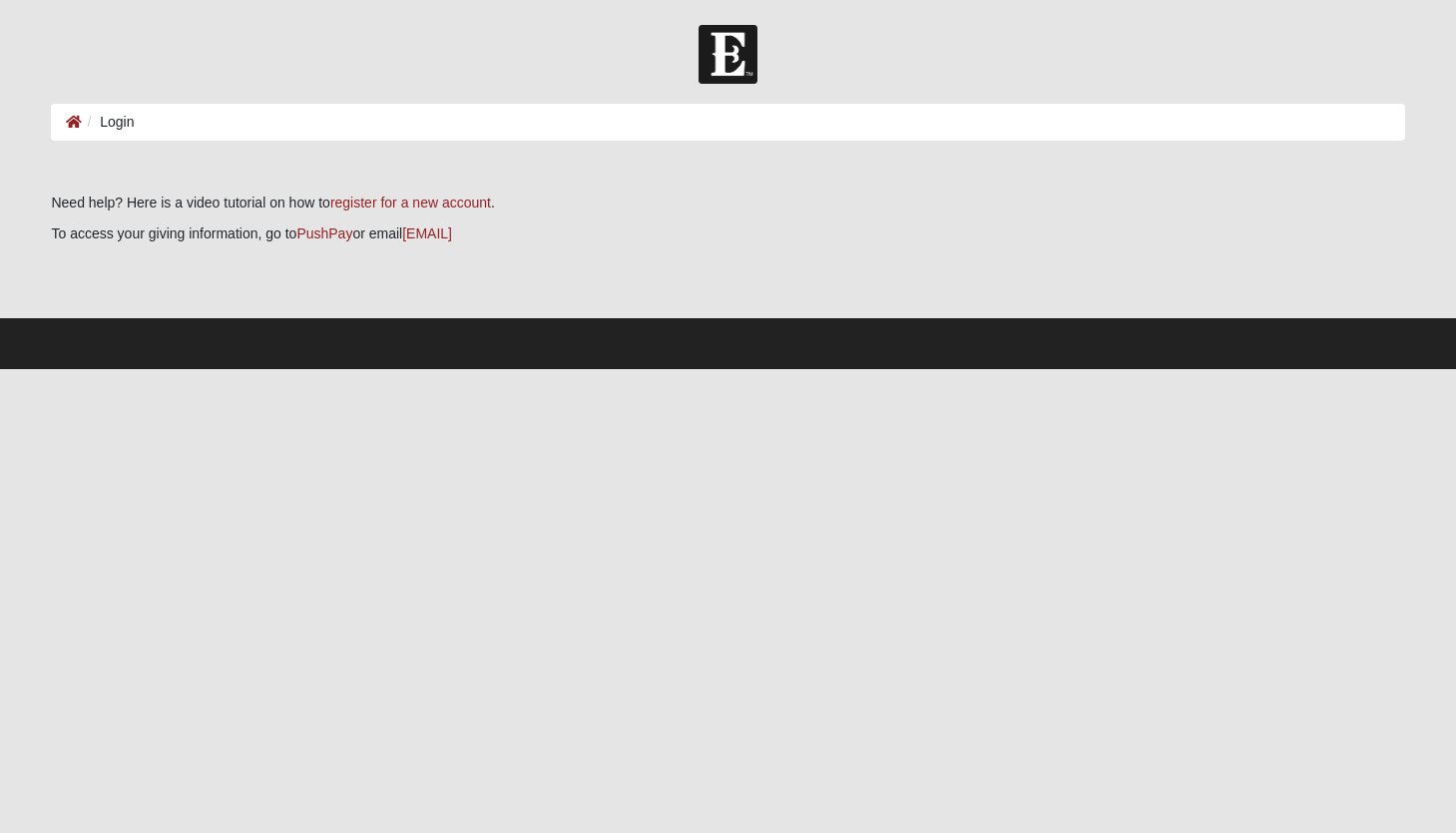 scroll, scrollTop: 0, scrollLeft: 0, axis: both 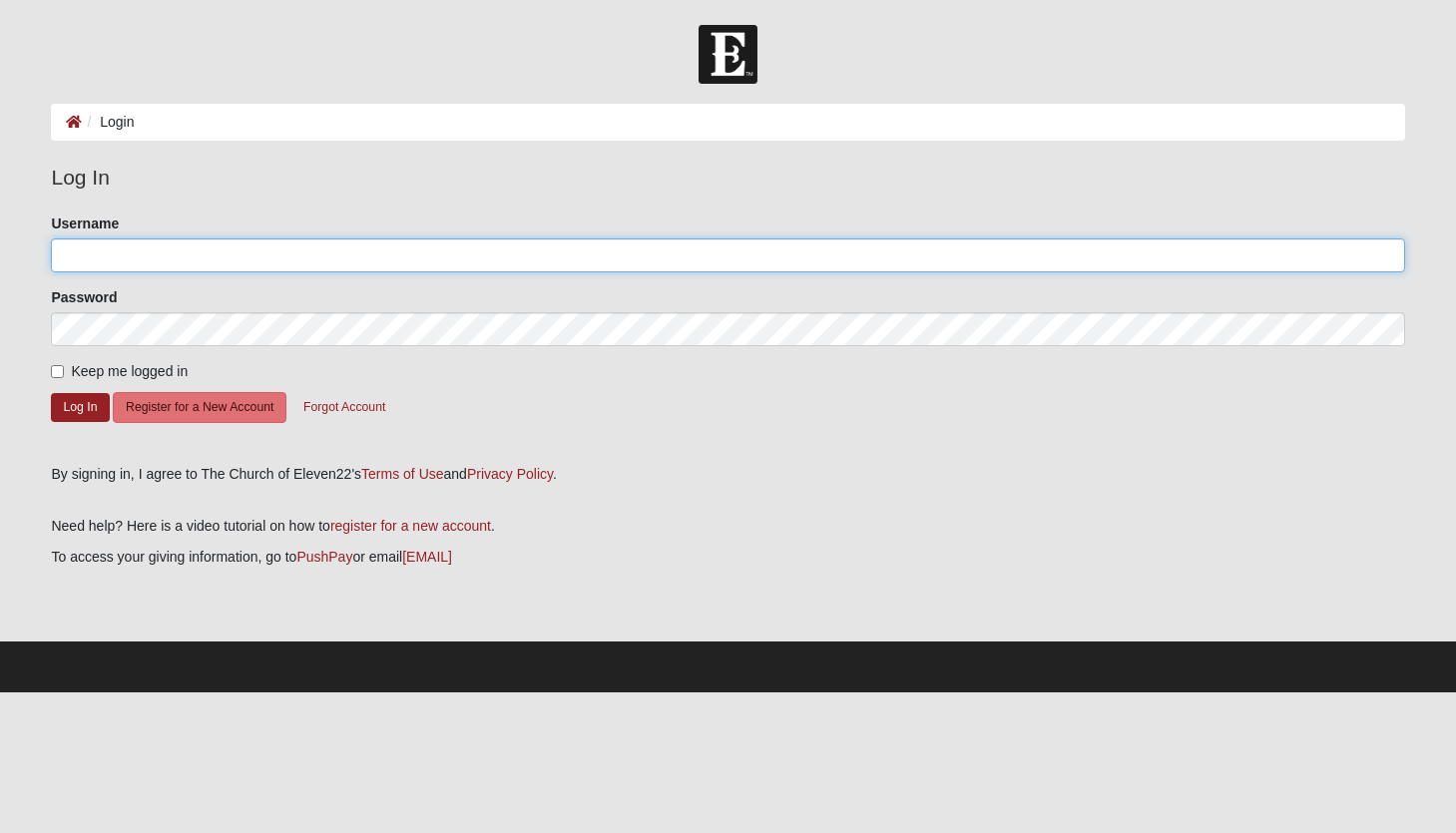 type on "[EMAIL]" 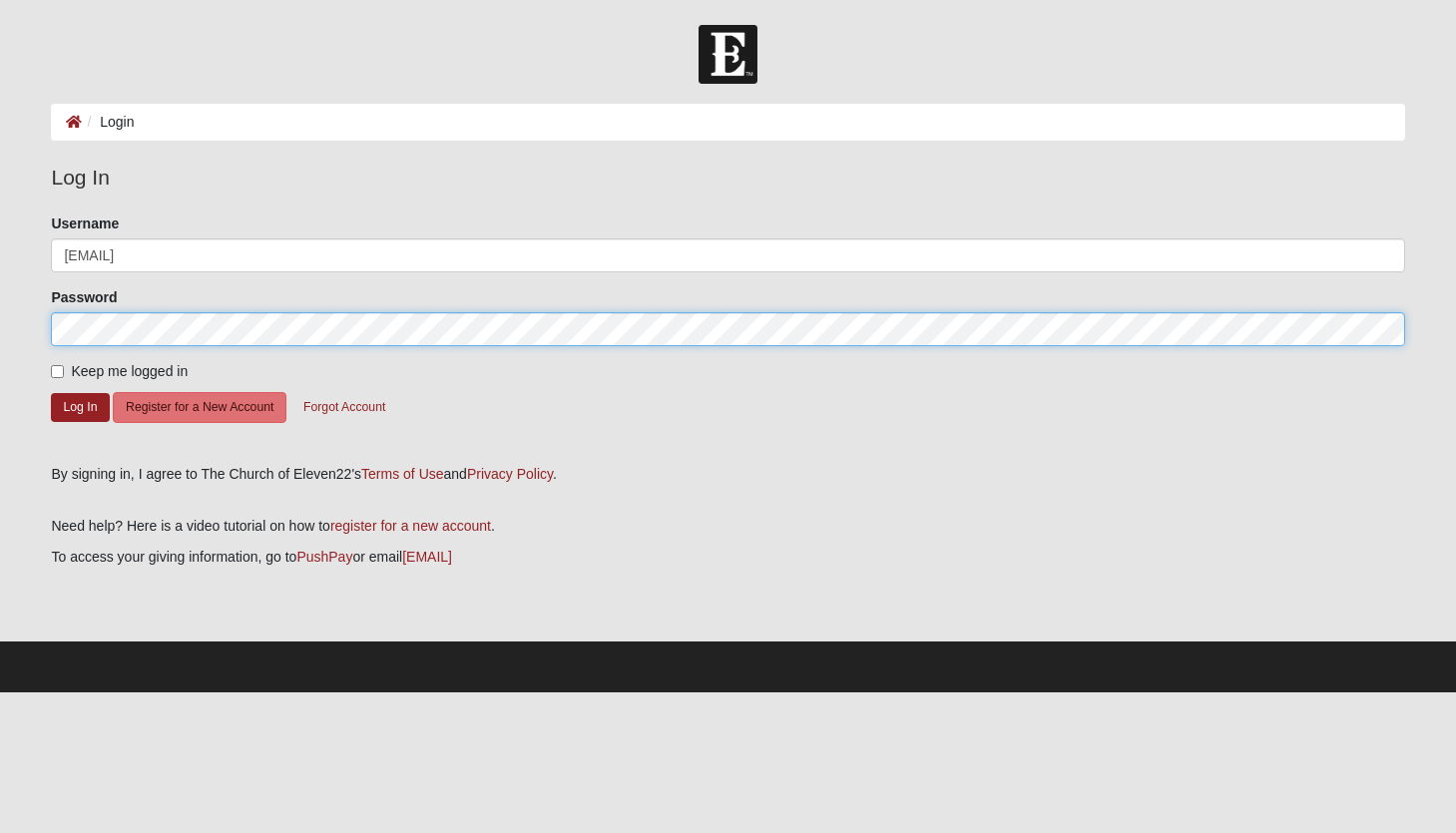 click on "Log In" 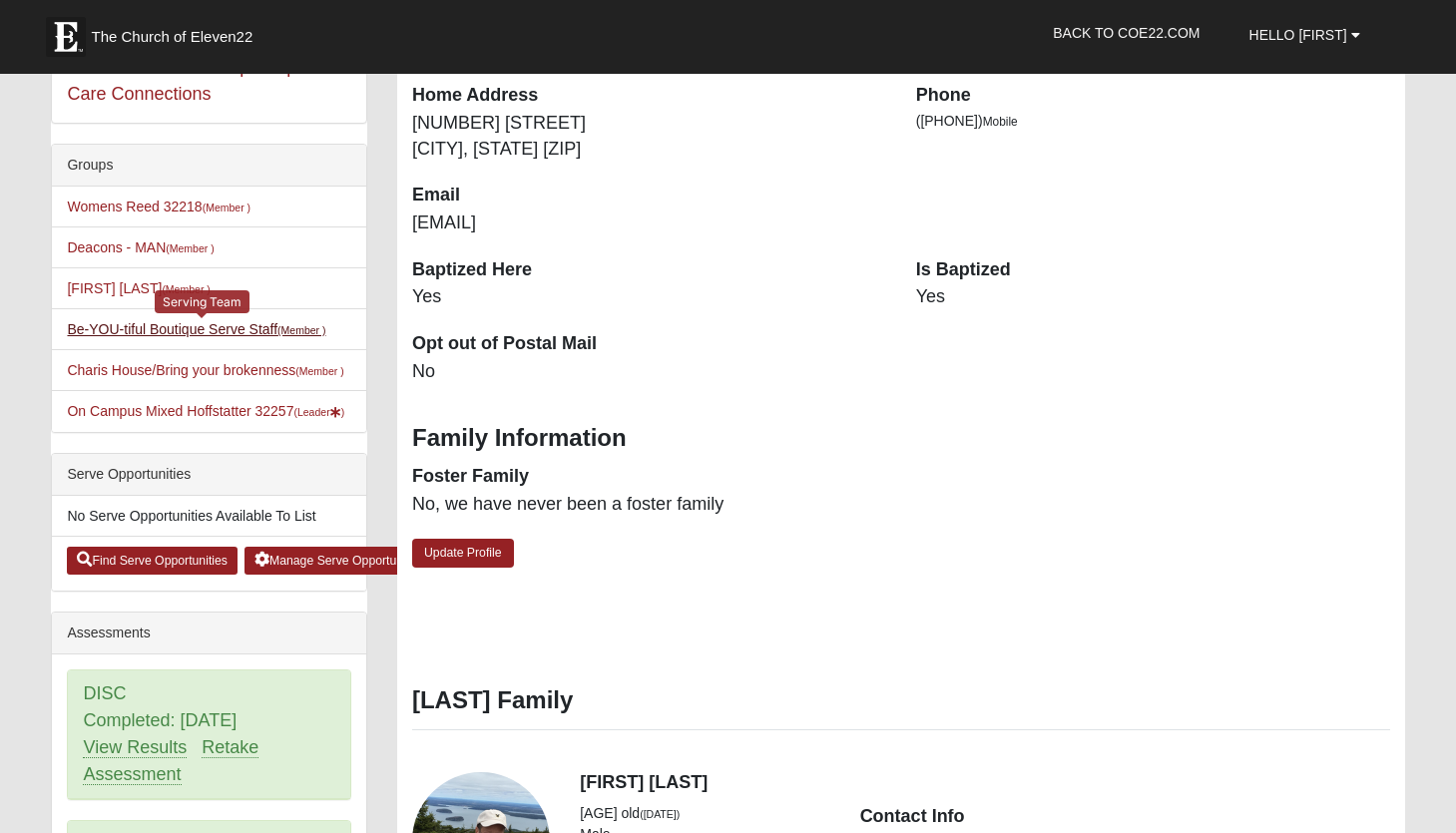 scroll, scrollTop: 406, scrollLeft: 0, axis: vertical 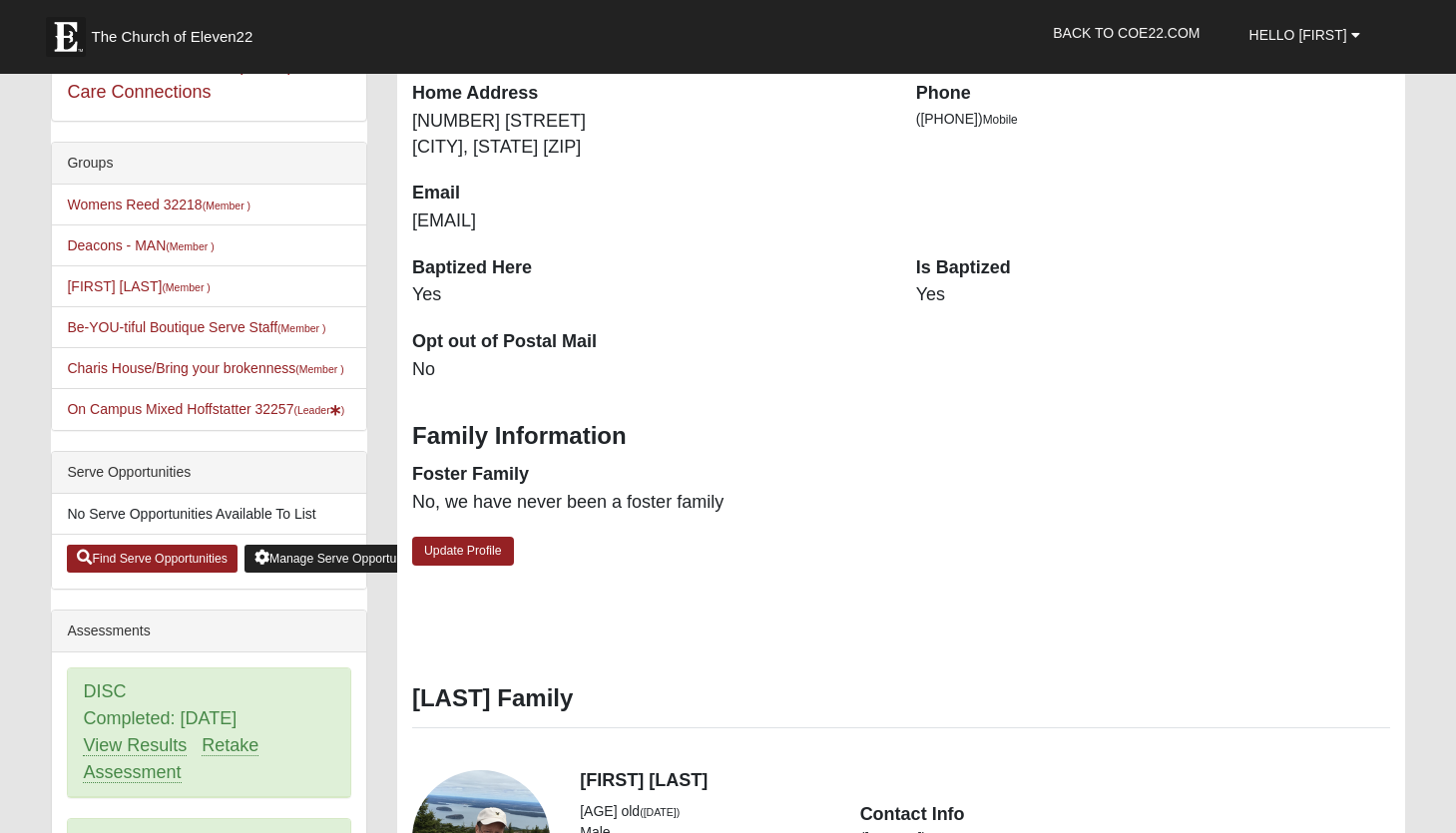 click on "Manage Serve Opportunities" at bounding box center (339, 559) 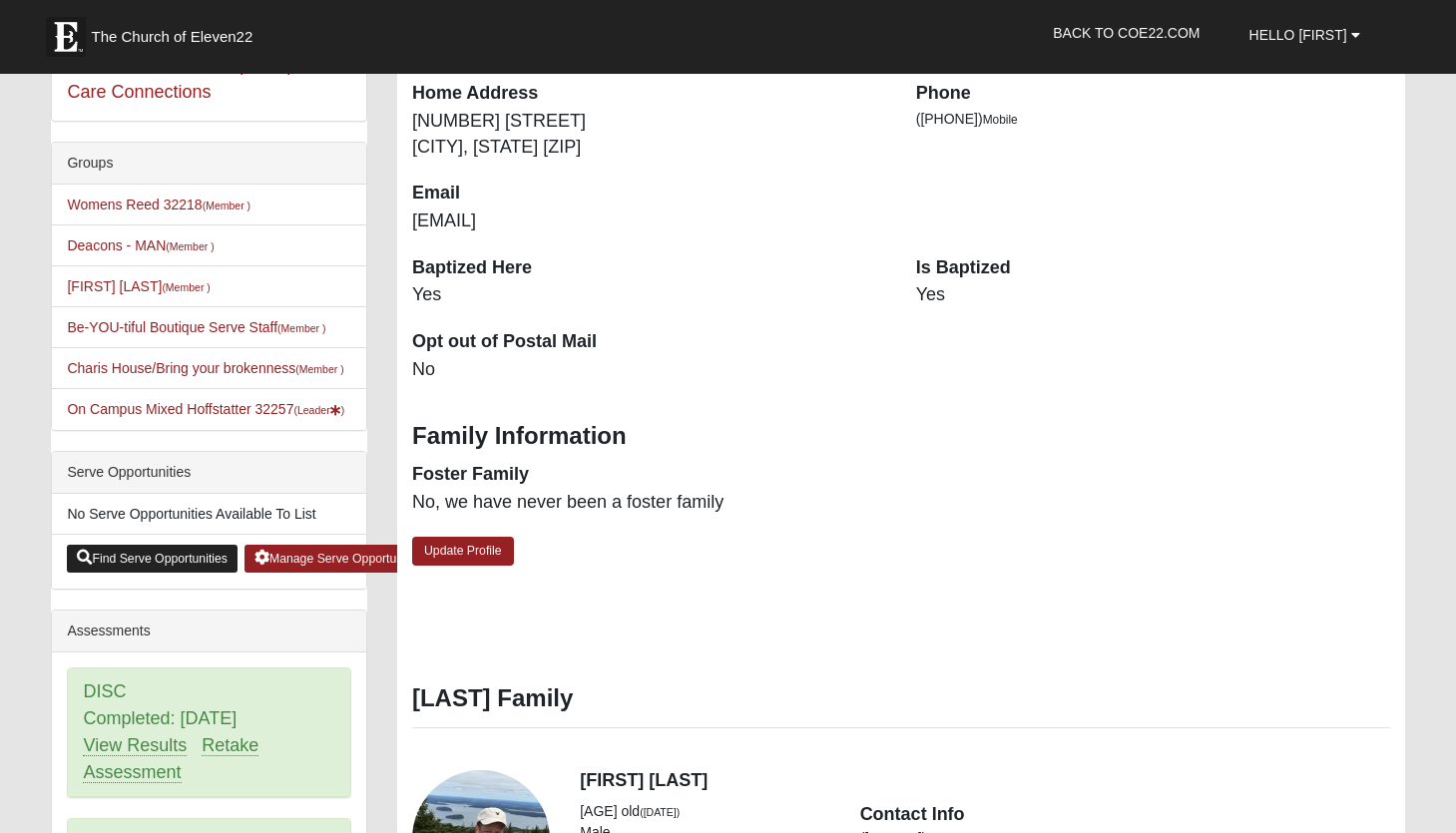 click on "Find Serve Opportunities" at bounding box center (152, 559) 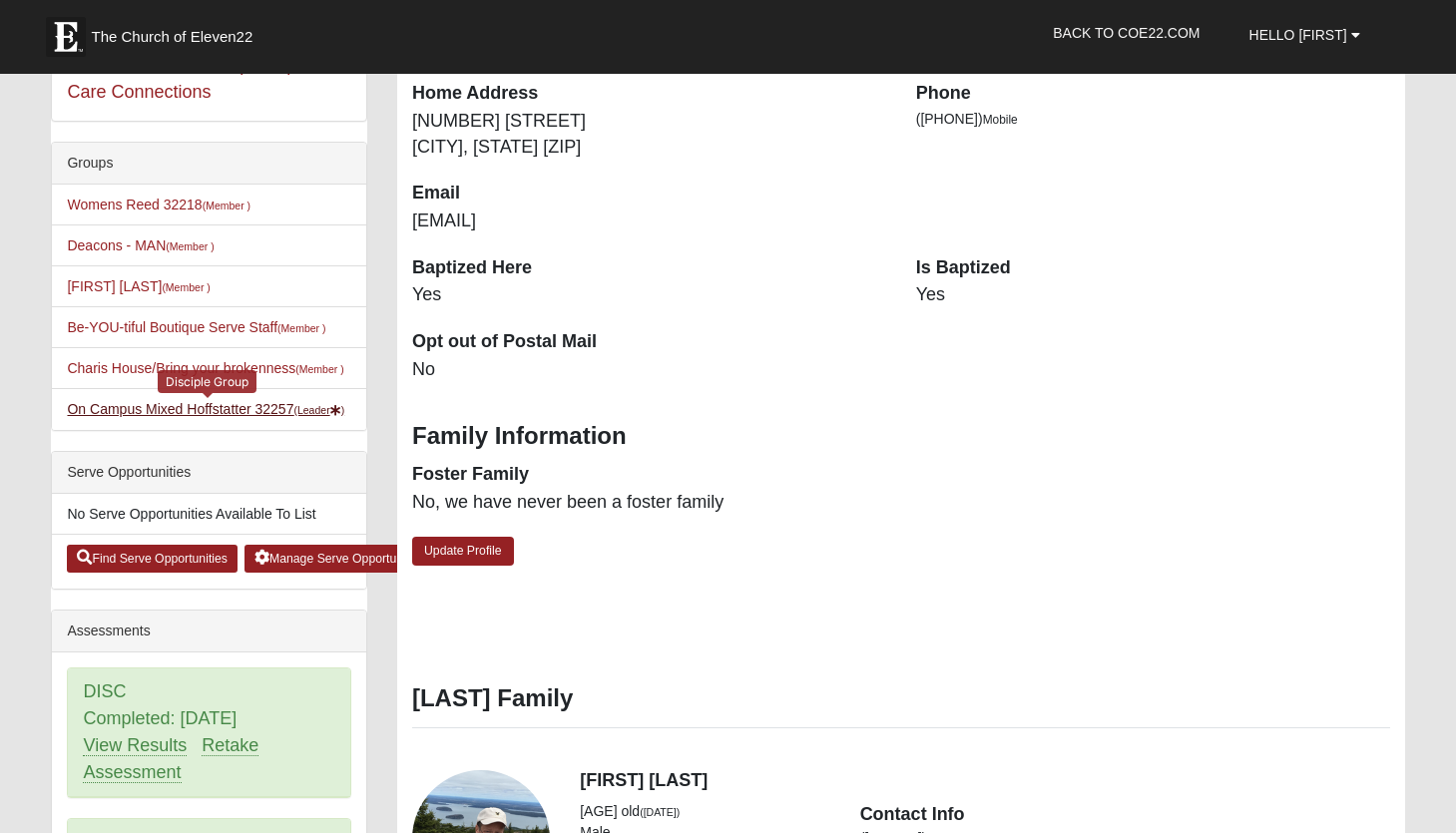 click on "On Campus Mixed Hoffstatter [ZIP] (Leader)" at bounding box center [206, 409] 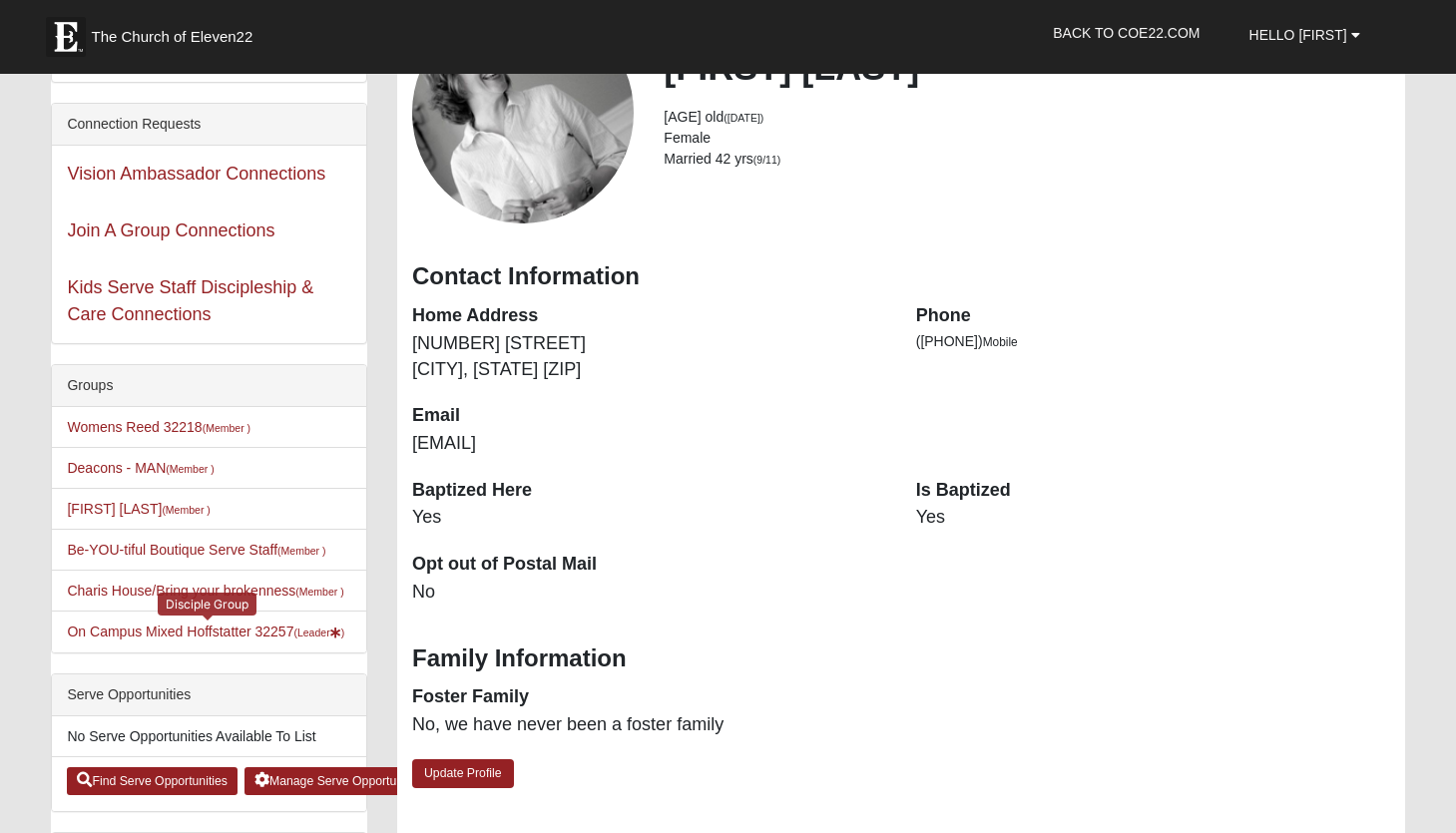 scroll, scrollTop: 200, scrollLeft: 0, axis: vertical 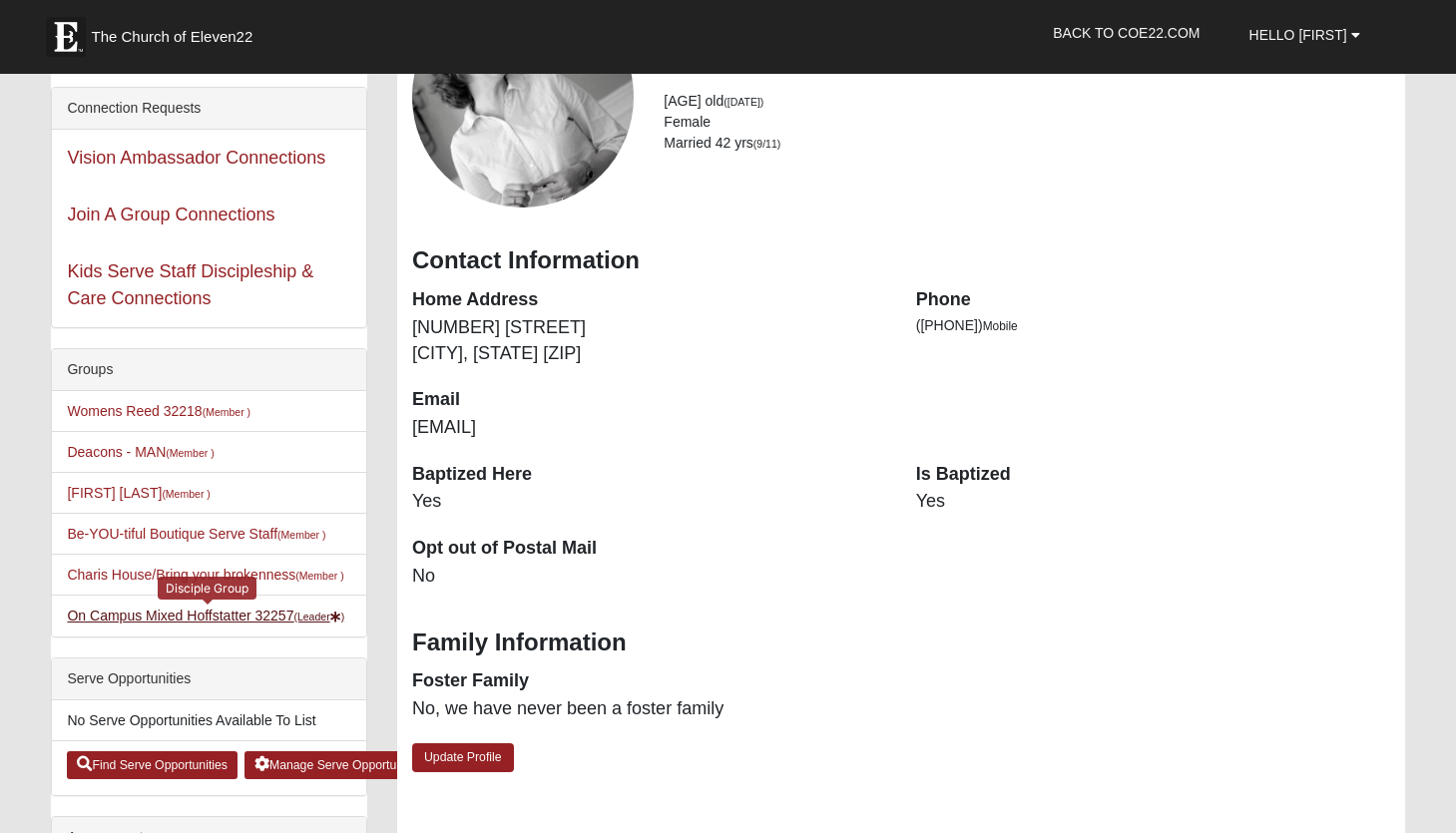 click on "On Campus Mixed Hoffstatter 32257  (Leader
)" at bounding box center (206, 616) 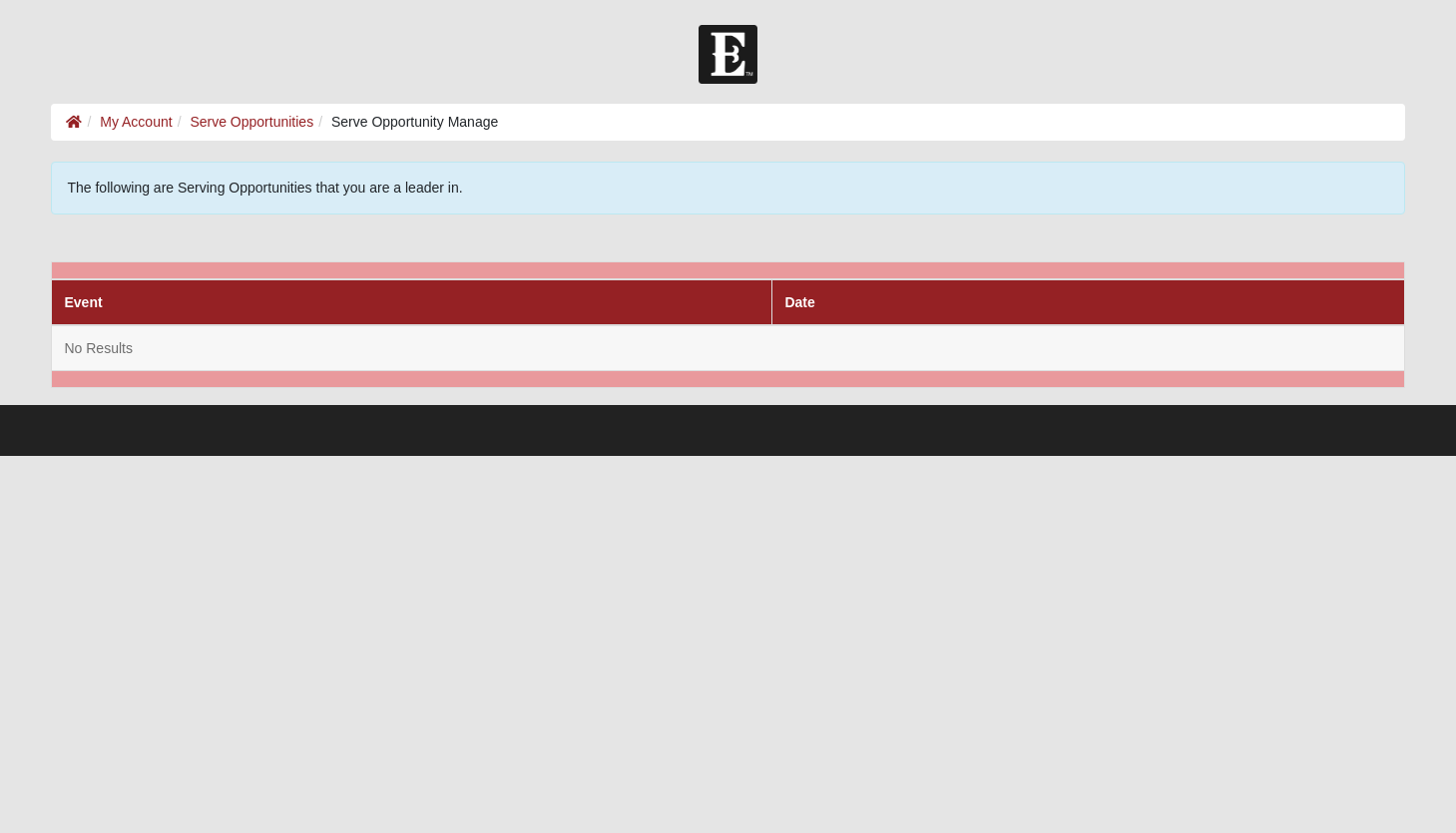 scroll, scrollTop: 0, scrollLeft: 0, axis: both 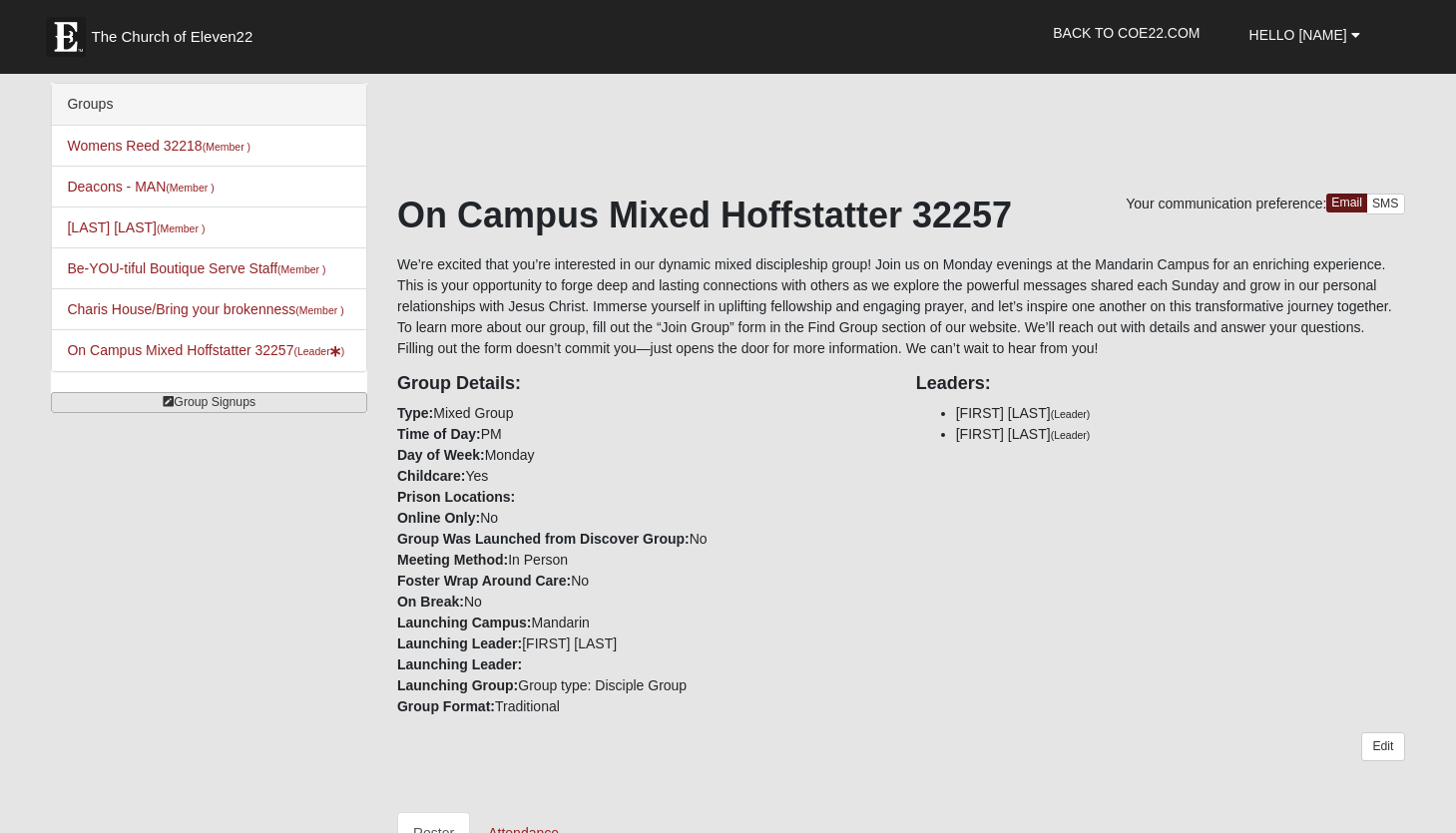 click on "Group Signups" at bounding box center [209, 402] 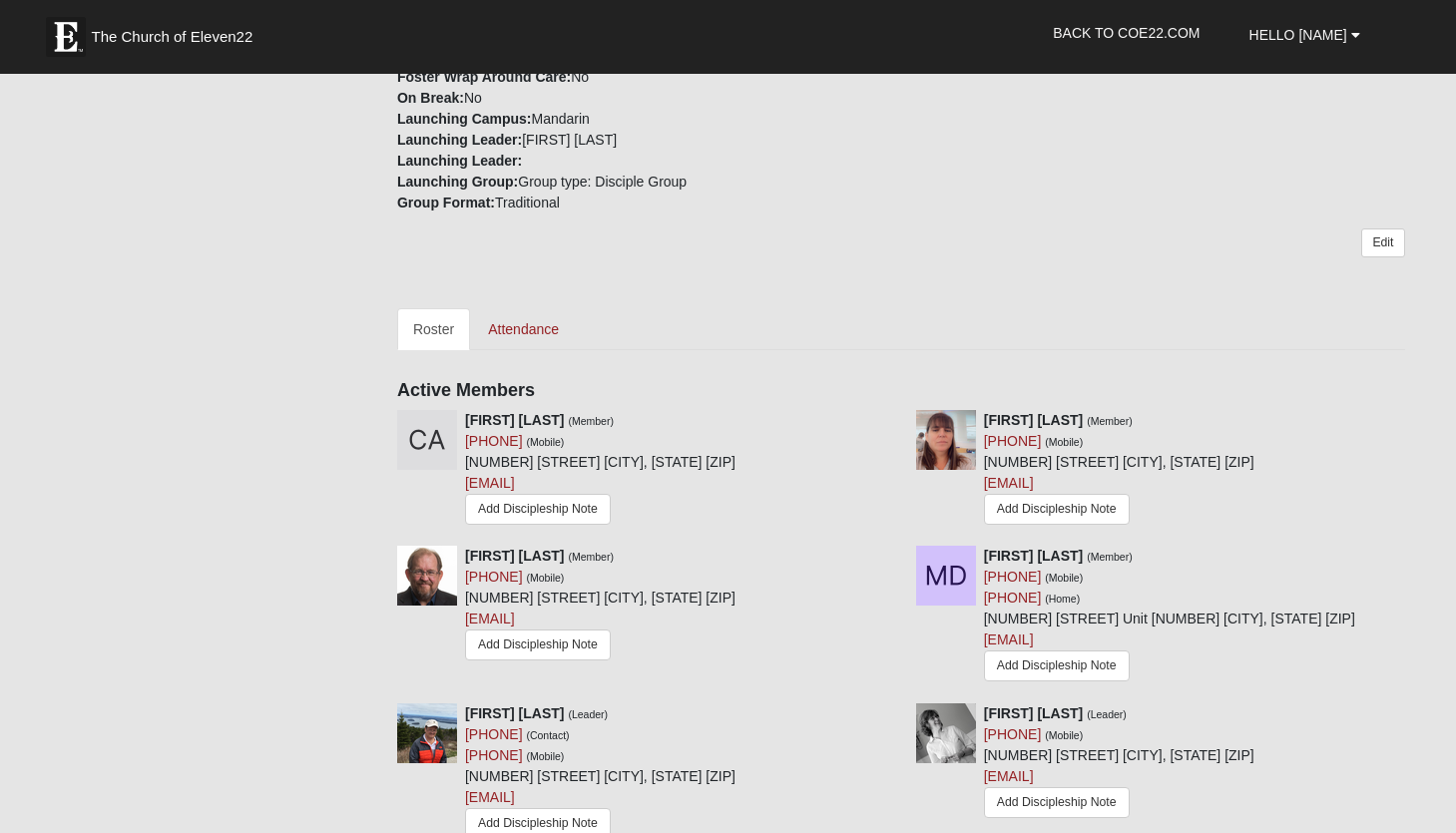 scroll, scrollTop: 499, scrollLeft: 0, axis: vertical 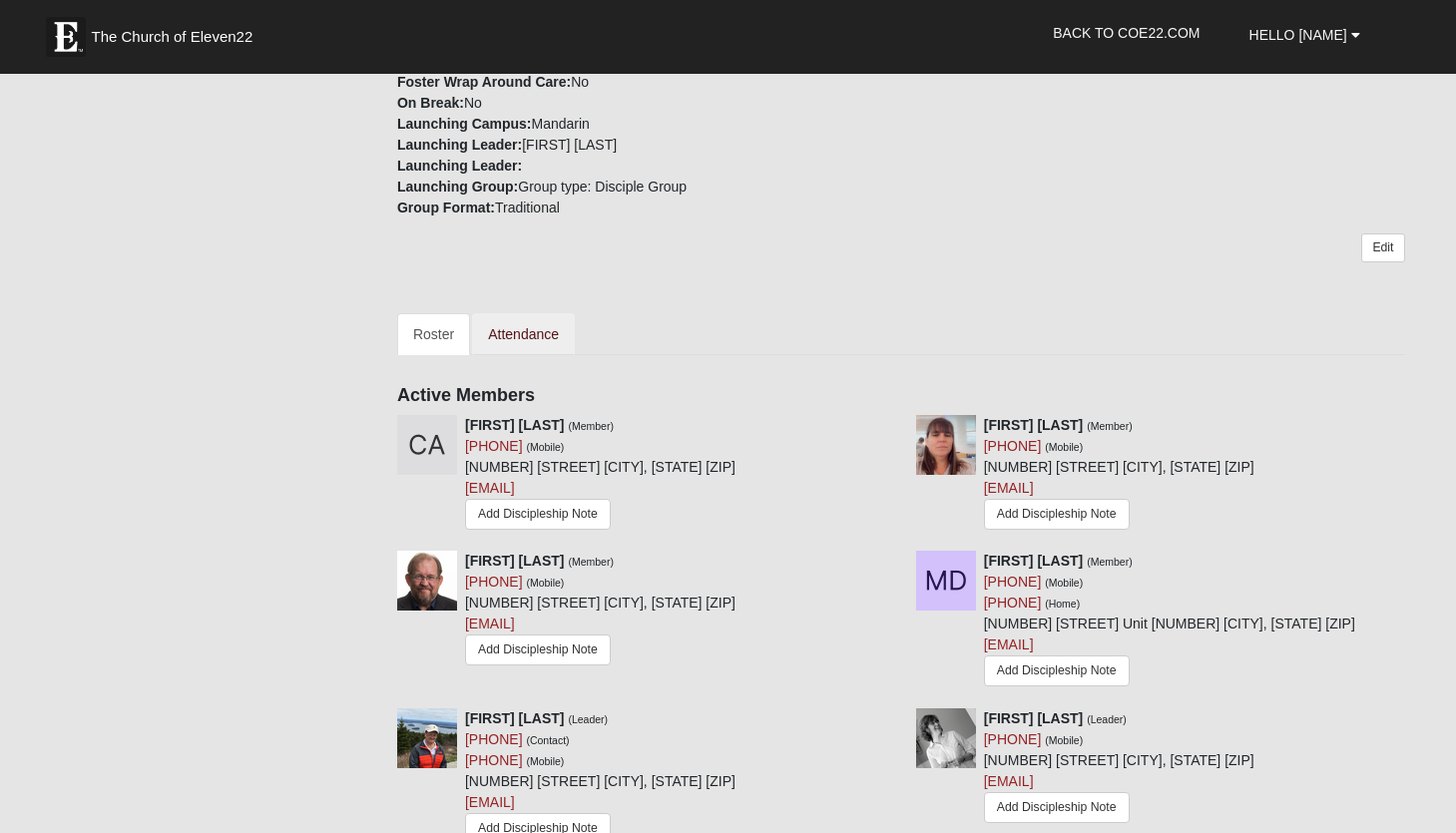 click on "Attendance" at bounding box center (523, 334) 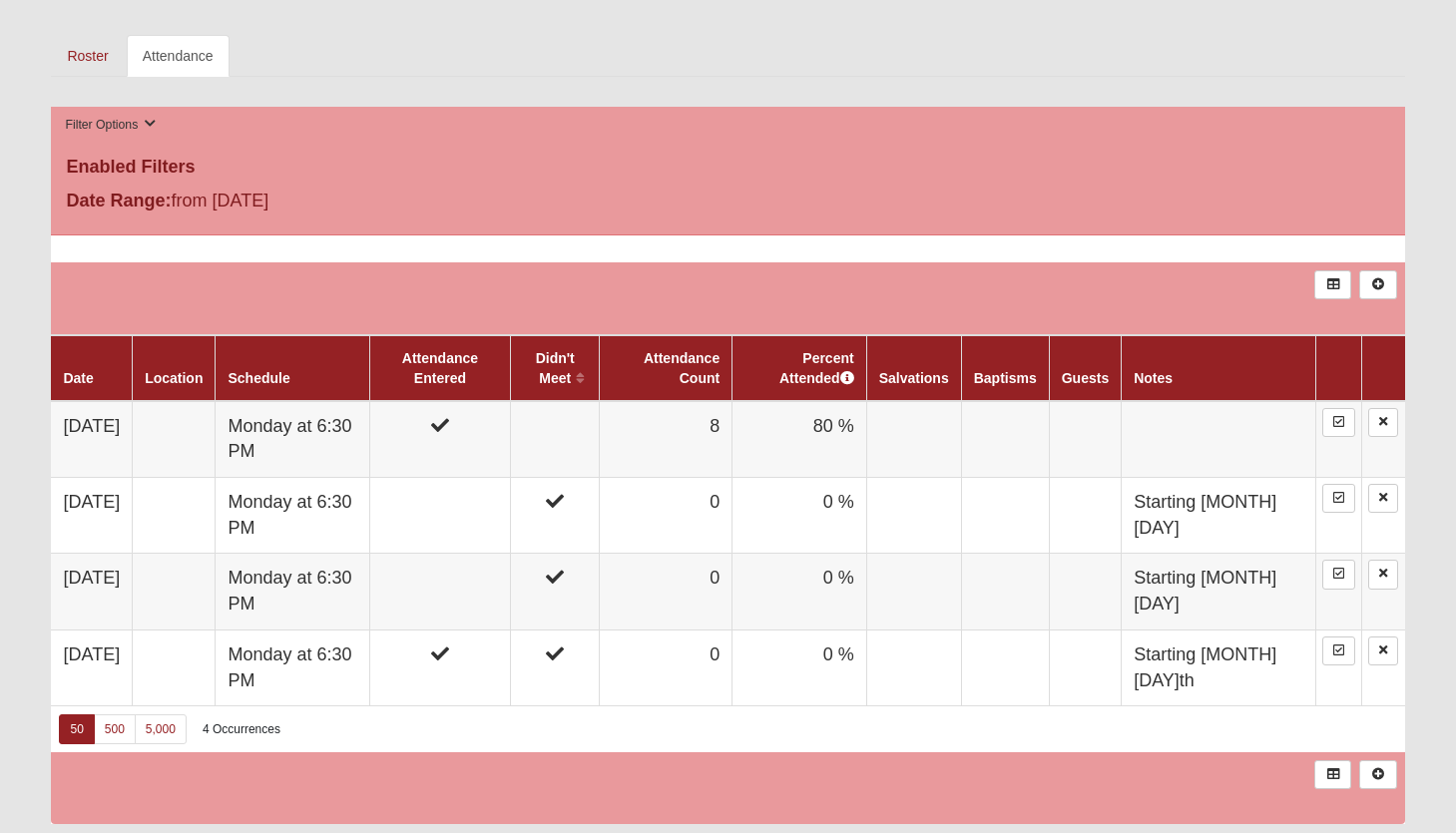 scroll, scrollTop: 759, scrollLeft: 0, axis: vertical 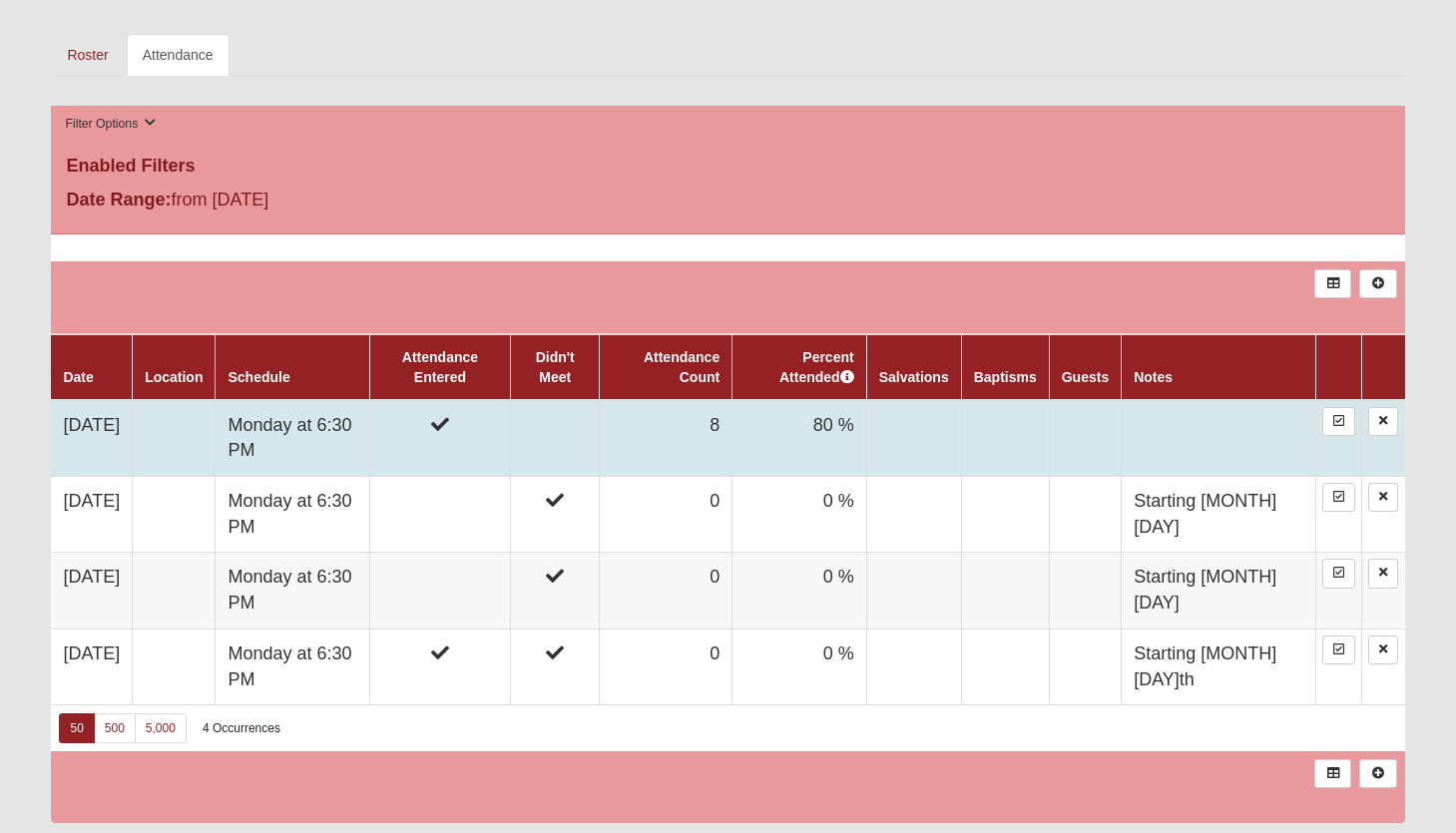 click on "Monday at 6:30 PM" at bounding box center (292, 438) 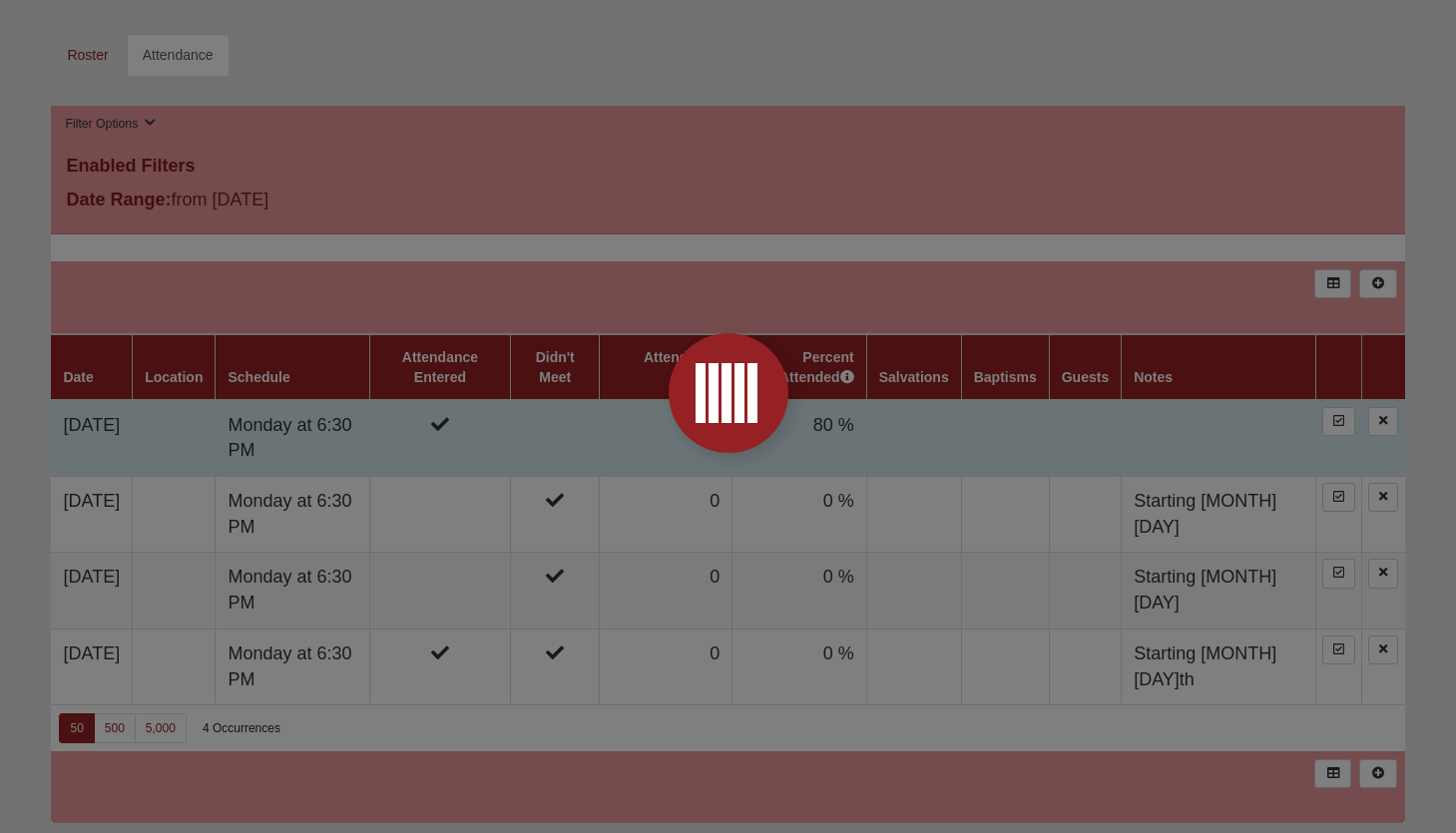 click at bounding box center (728, 416) 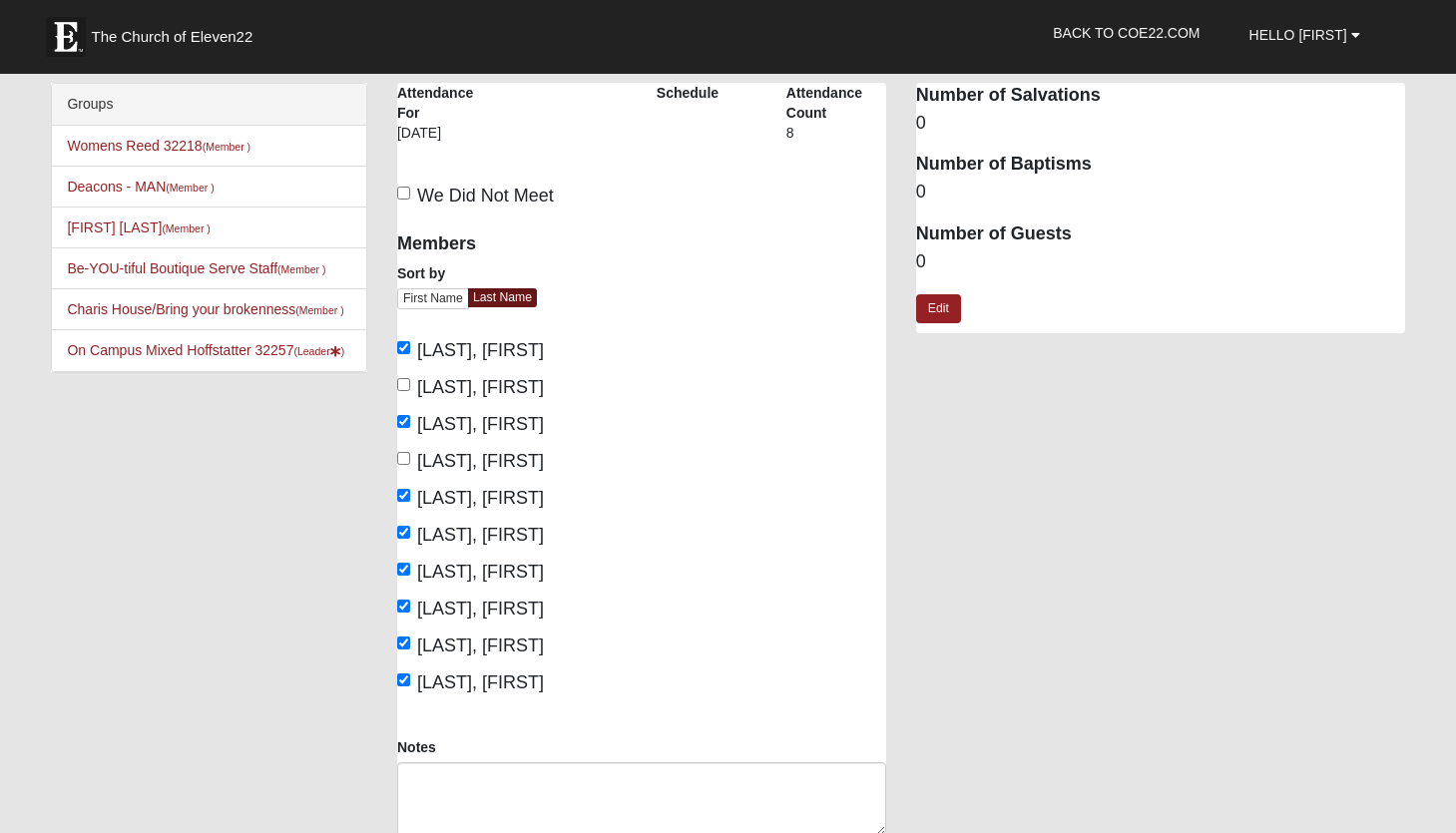 scroll, scrollTop: 0, scrollLeft: 0, axis: both 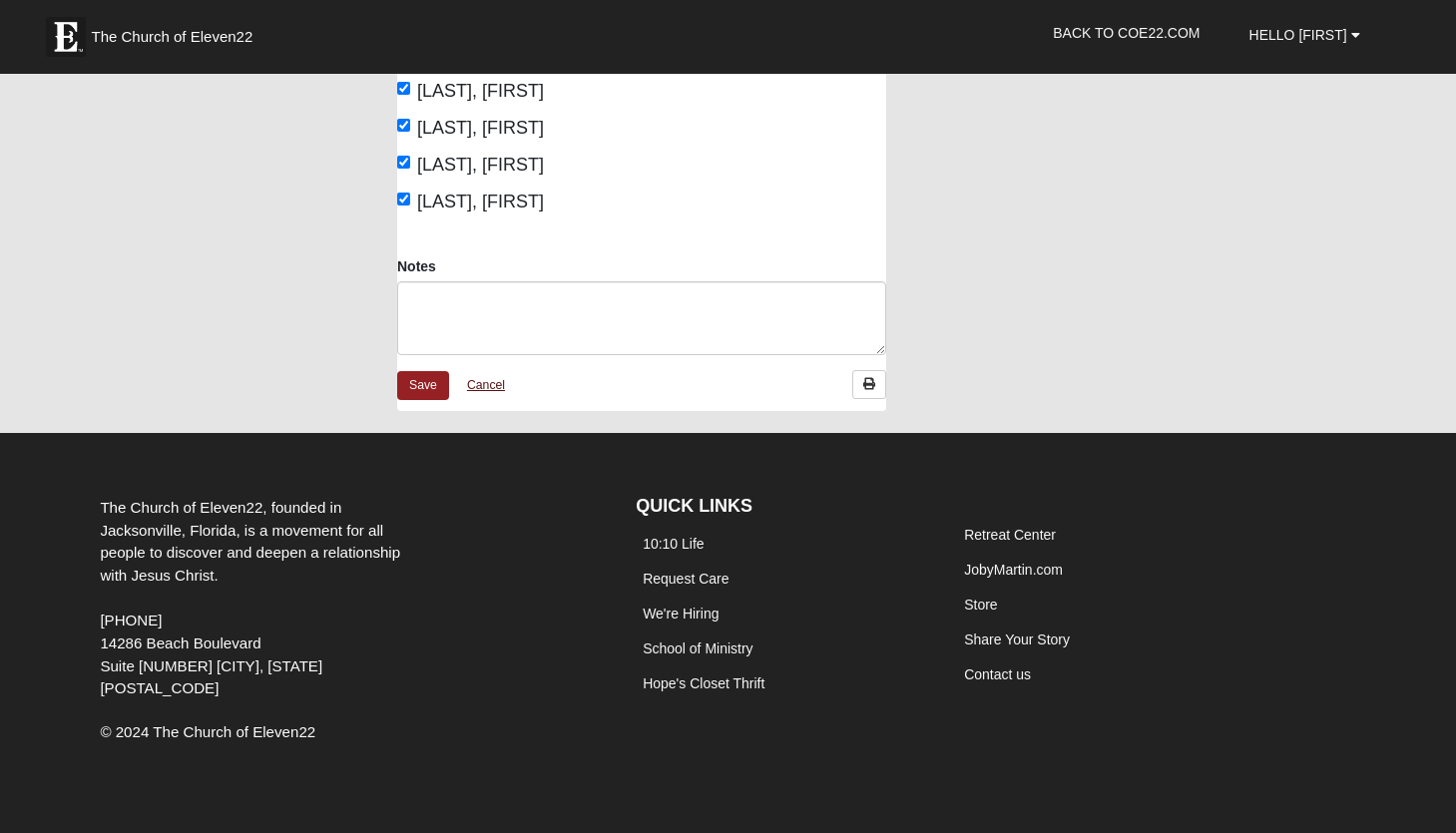 click on "Cancel" at bounding box center [486, 385] 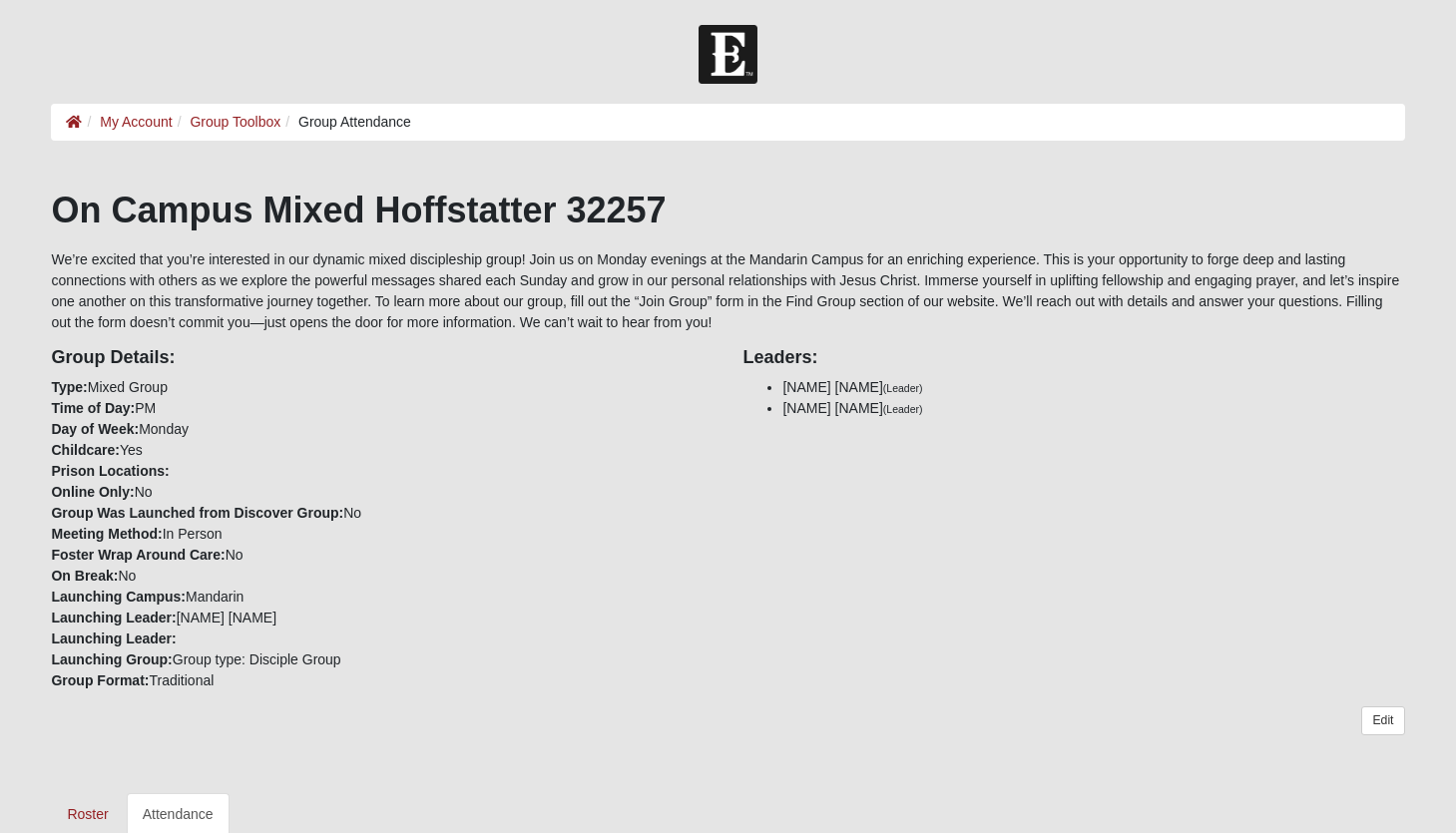 scroll, scrollTop: 0, scrollLeft: 0, axis: both 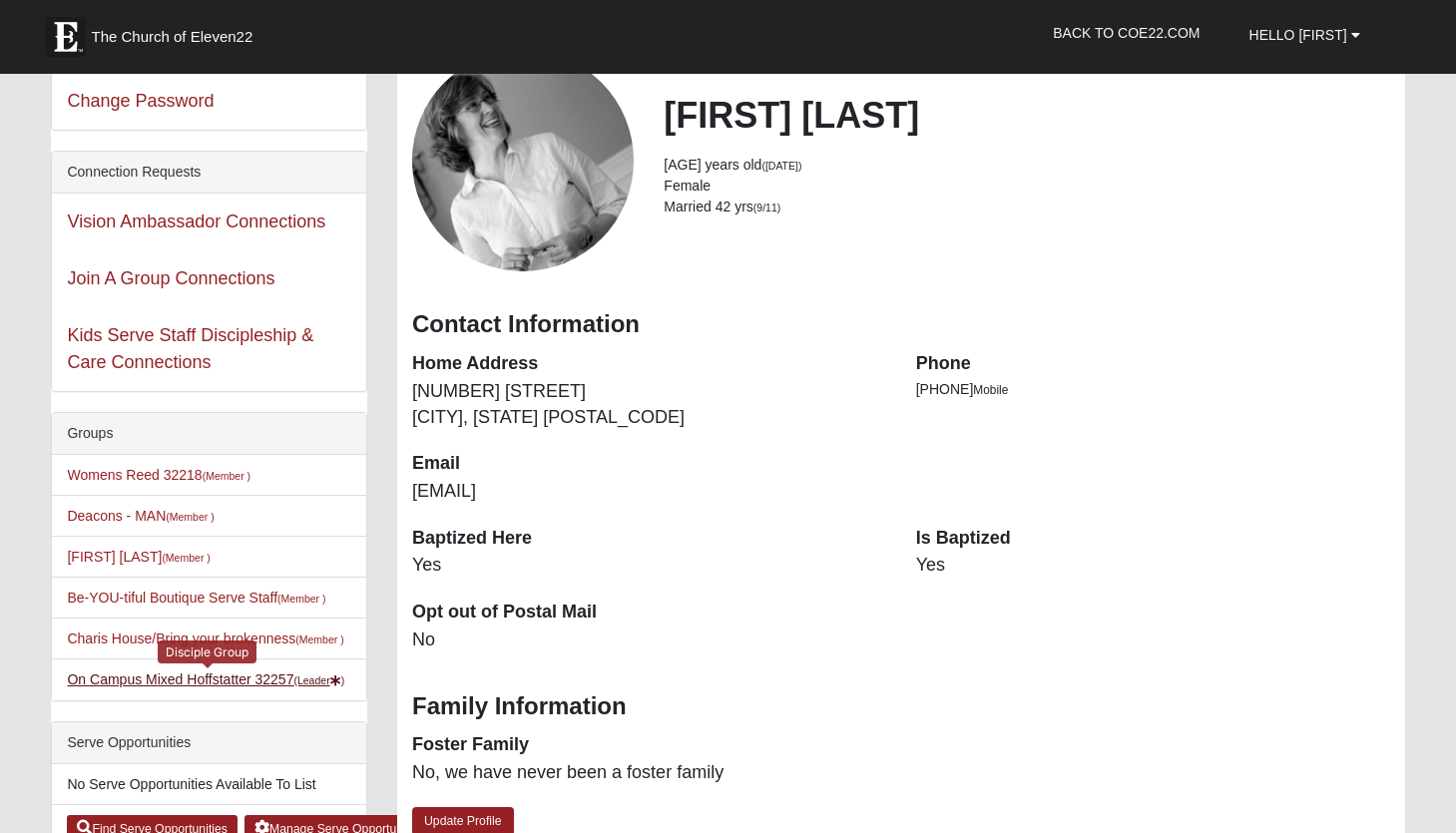 click on "On Campus Mixed [LAST] 32257  (Leader
)" at bounding box center [206, 679] 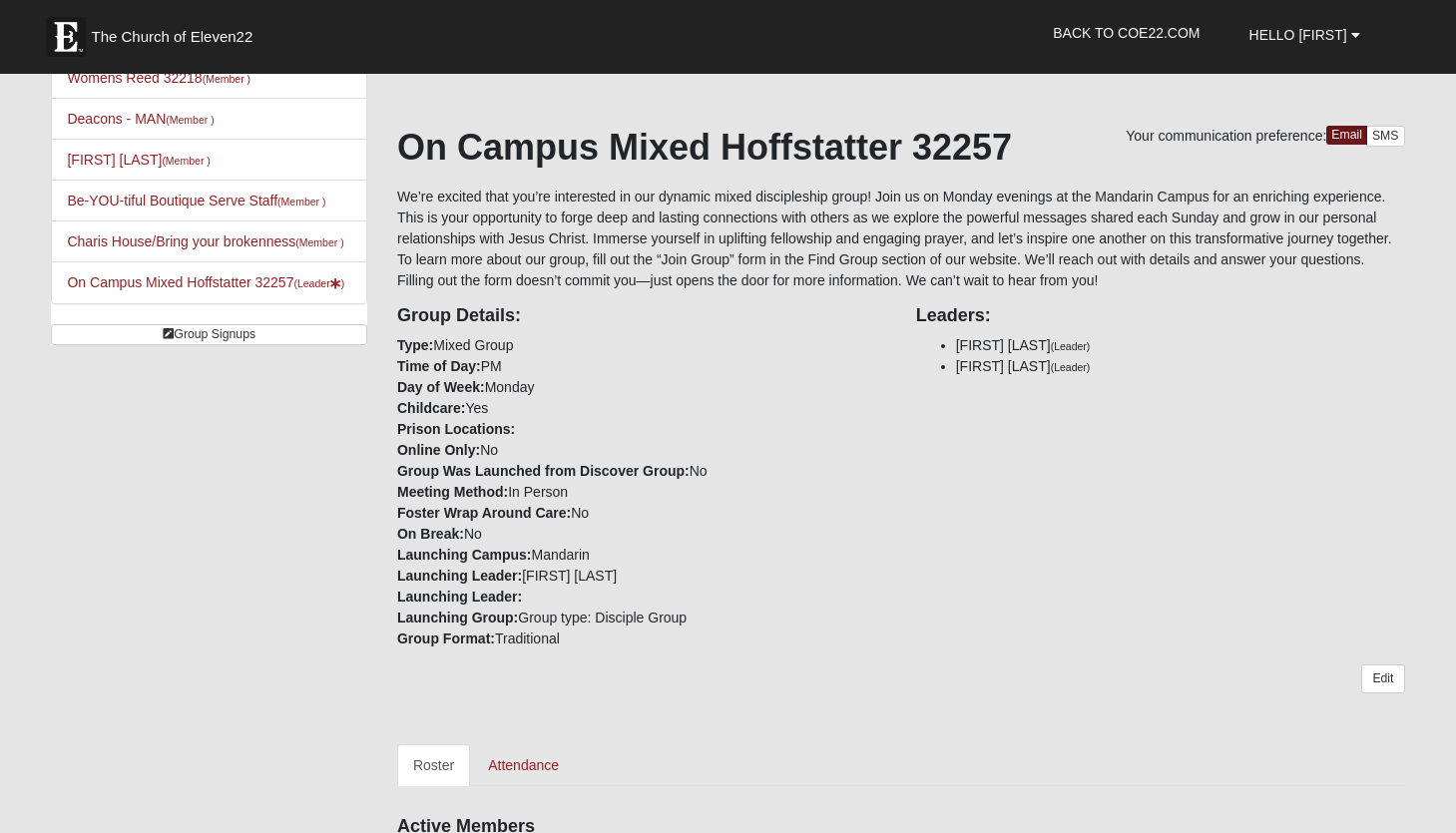 scroll, scrollTop: 66, scrollLeft: 0, axis: vertical 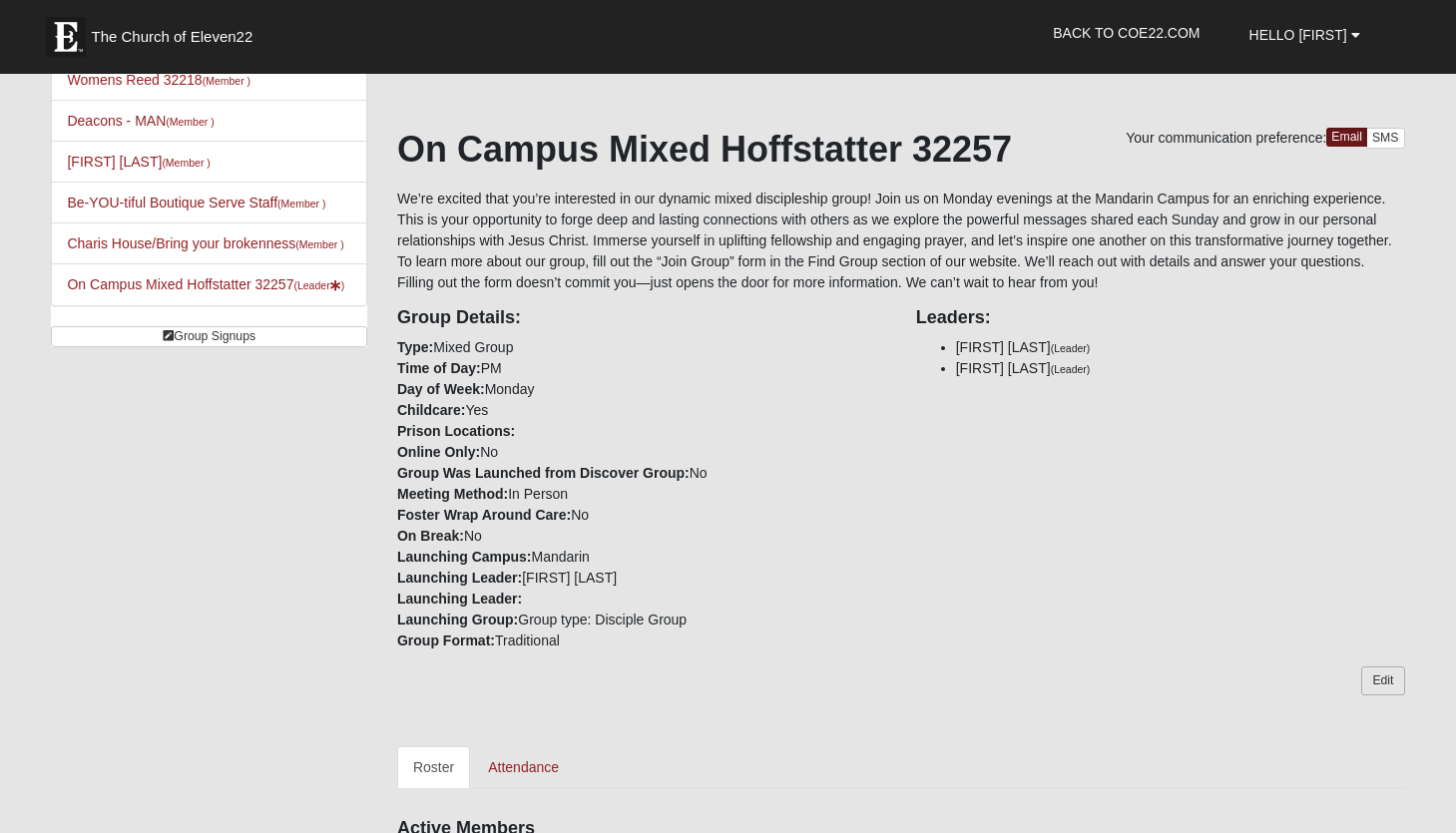 click on "Edit" at bounding box center (1382, 680) 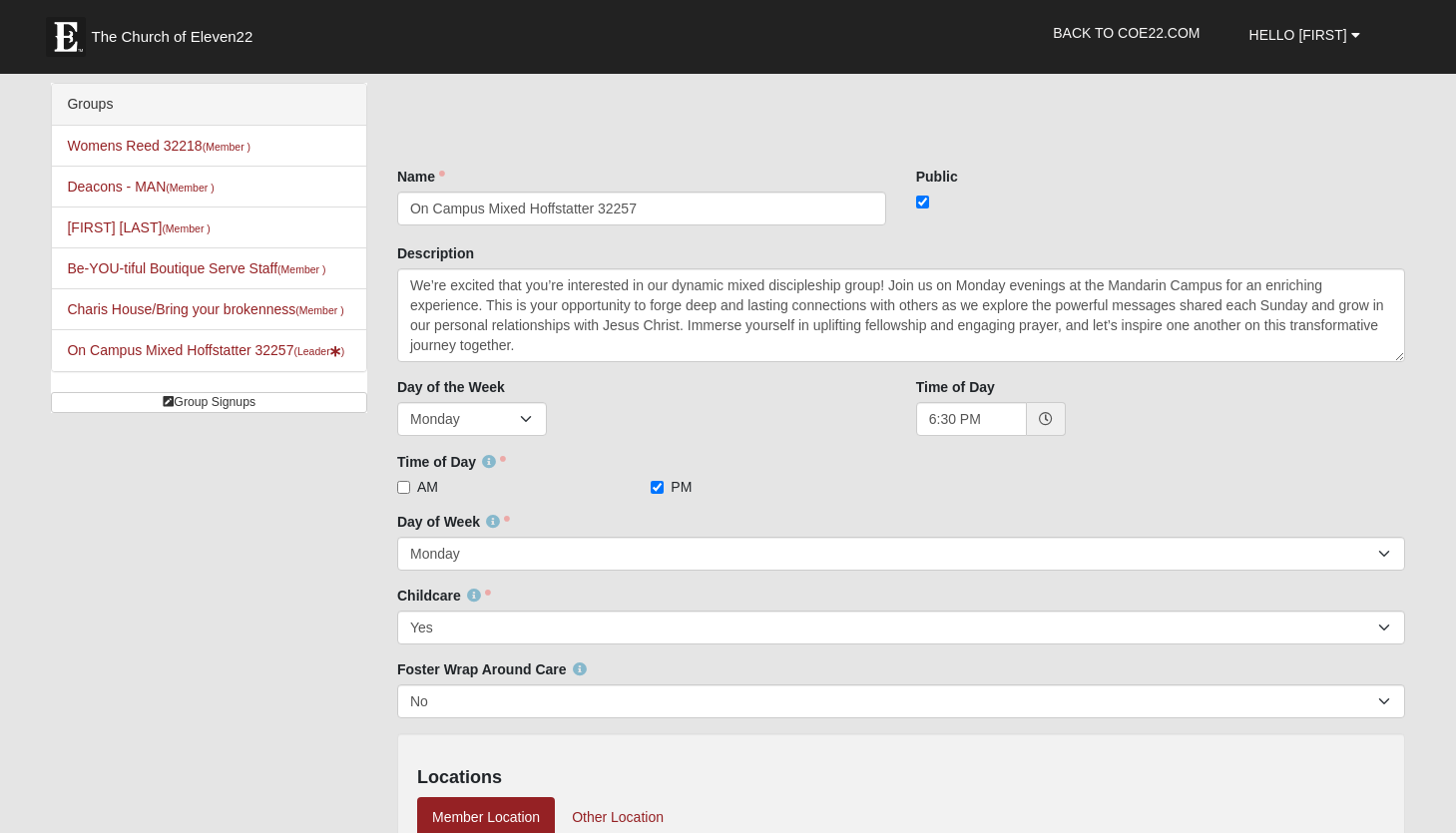 scroll, scrollTop: 0, scrollLeft: 0, axis: both 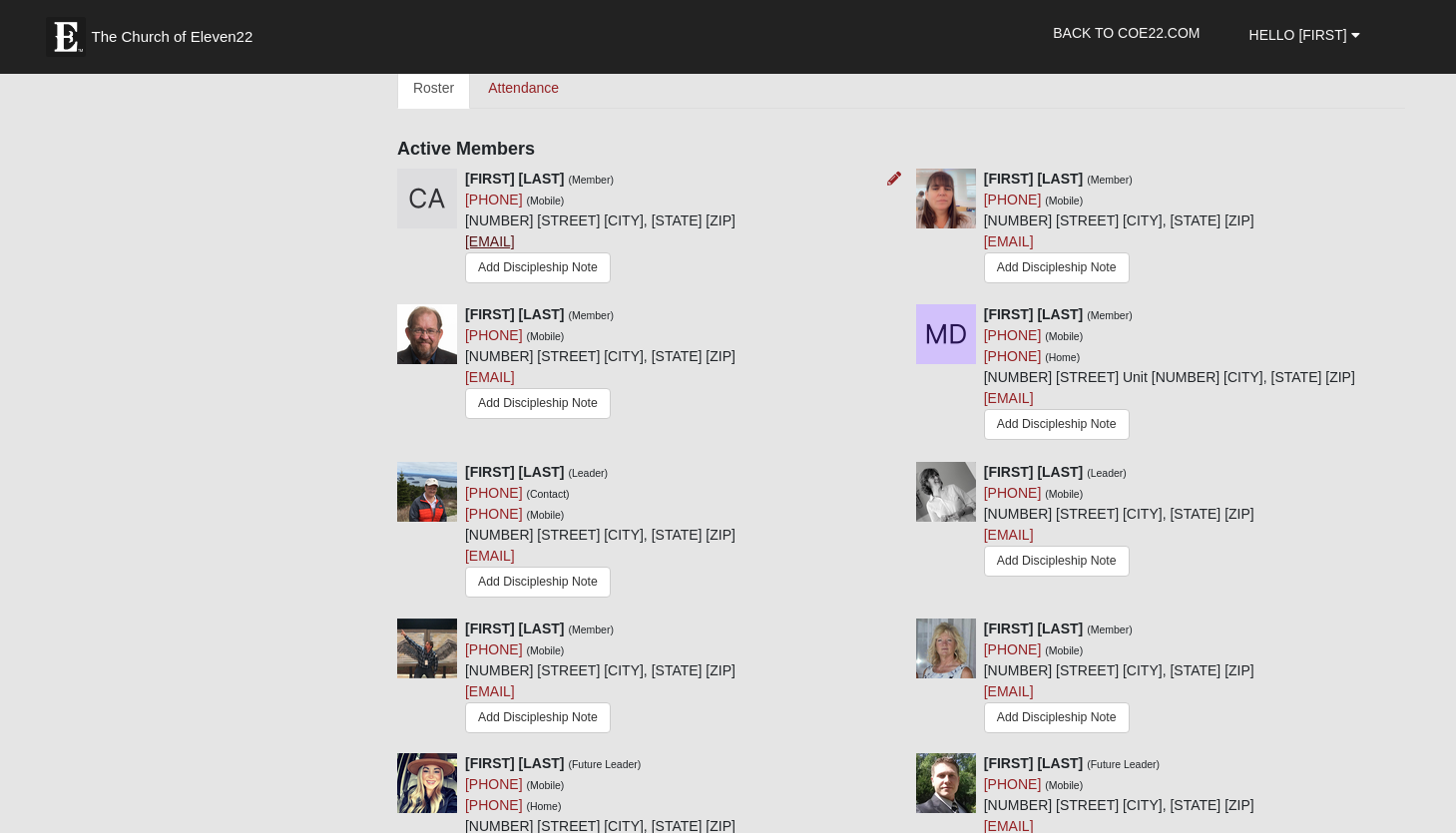 click on "gritsrule54@gmail.com" at bounding box center (490, 241) 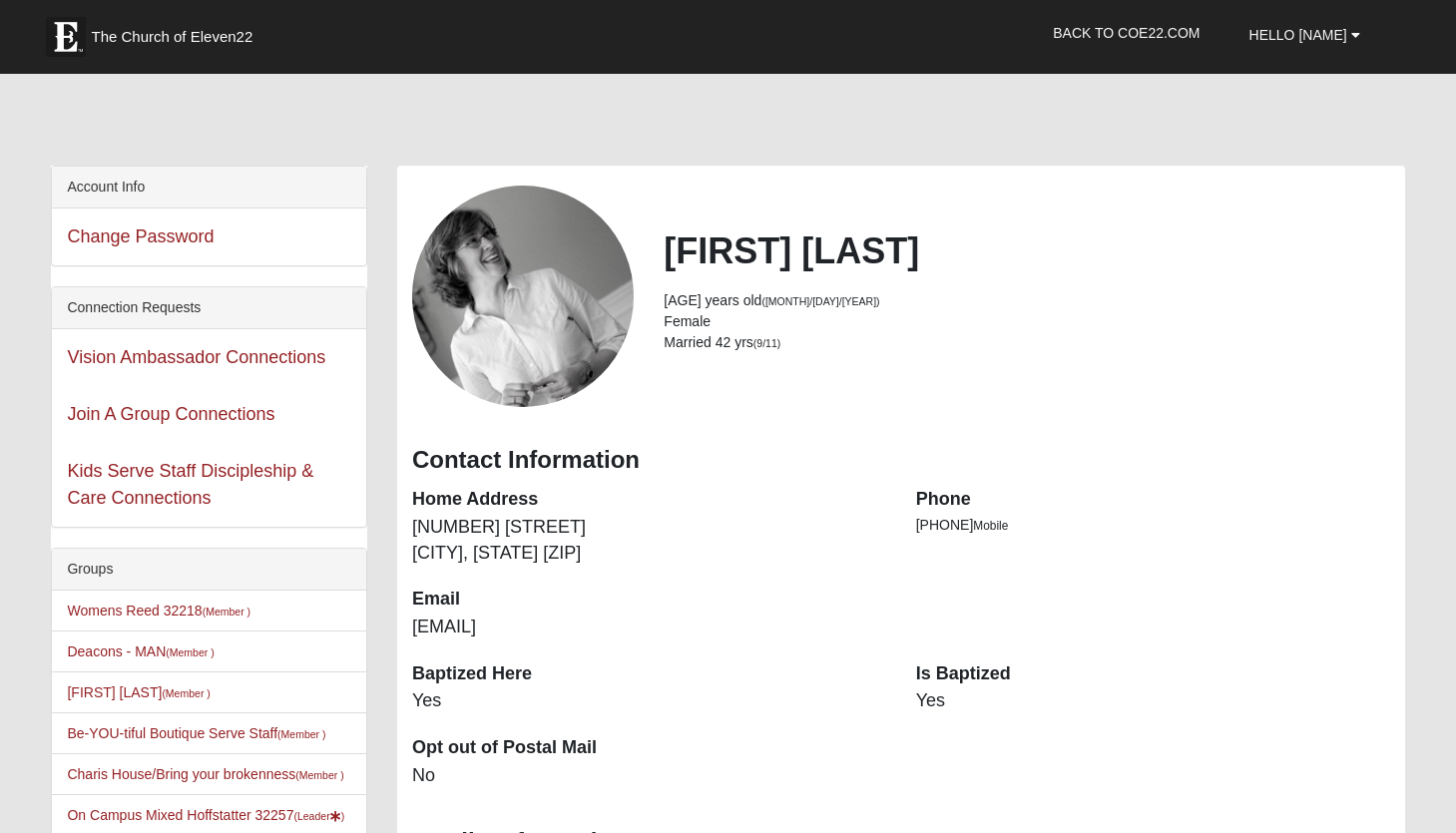 scroll, scrollTop: 0, scrollLeft: 0, axis: both 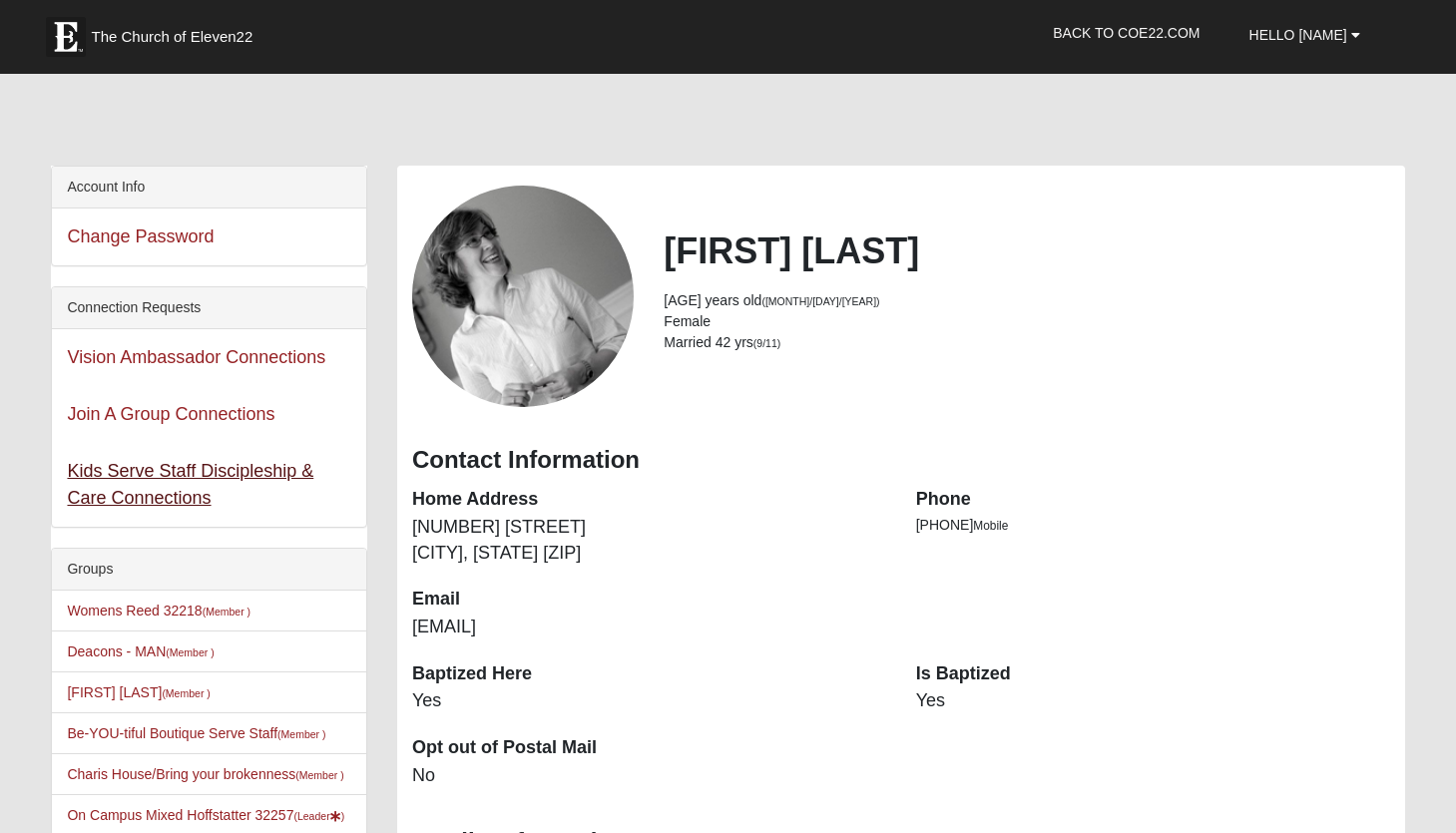 click on "Kids Serve Staff Discipleship & Care Connections" at bounding box center (190, 484) 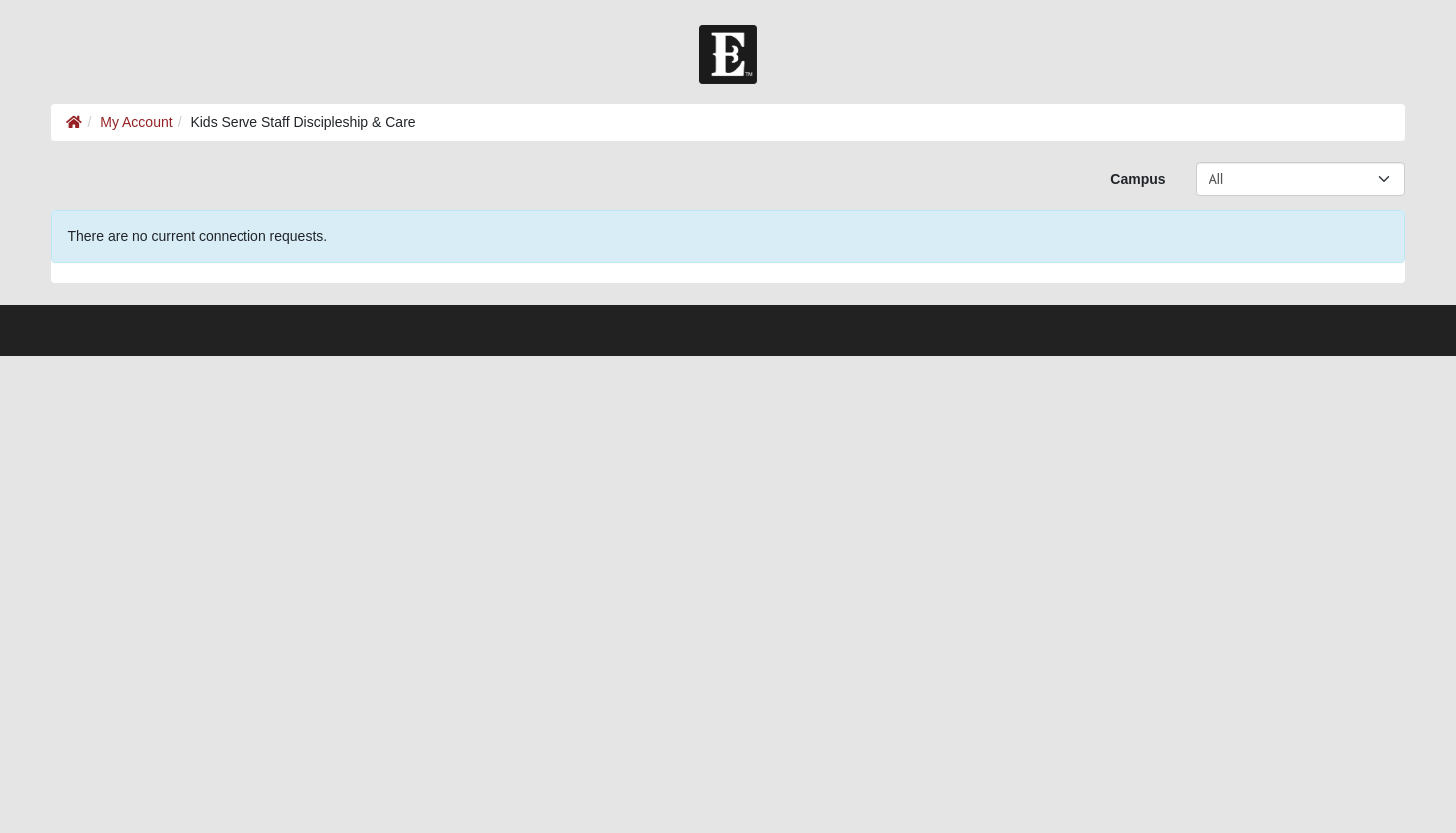 scroll, scrollTop: 0, scrollLeft: 0, axis: both 